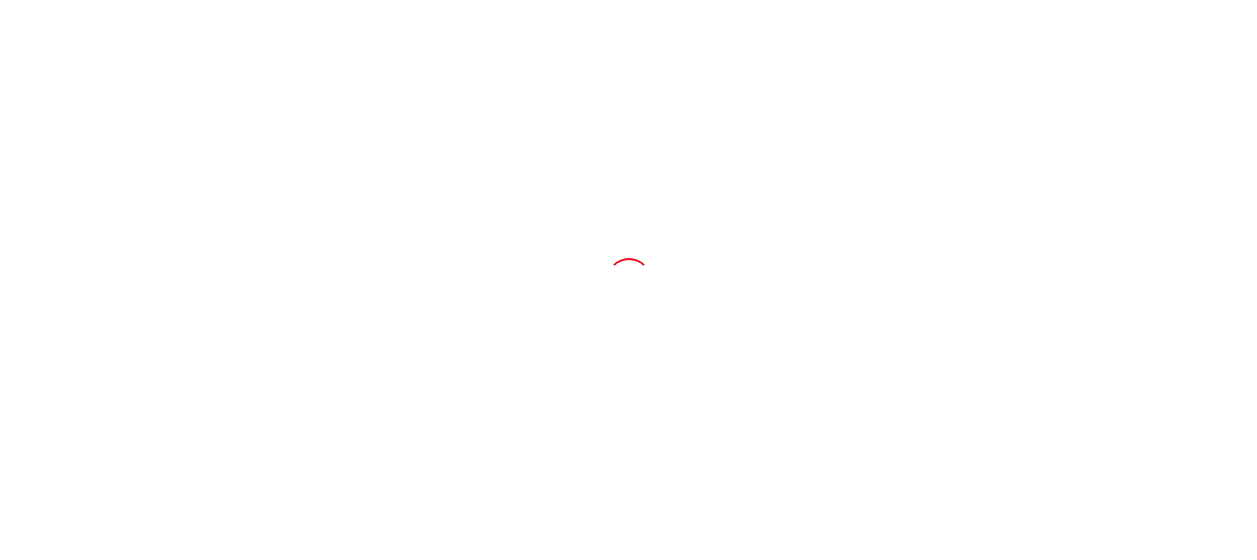 scroll, scrollTop: 0, scrollLeft: 0, axis: both 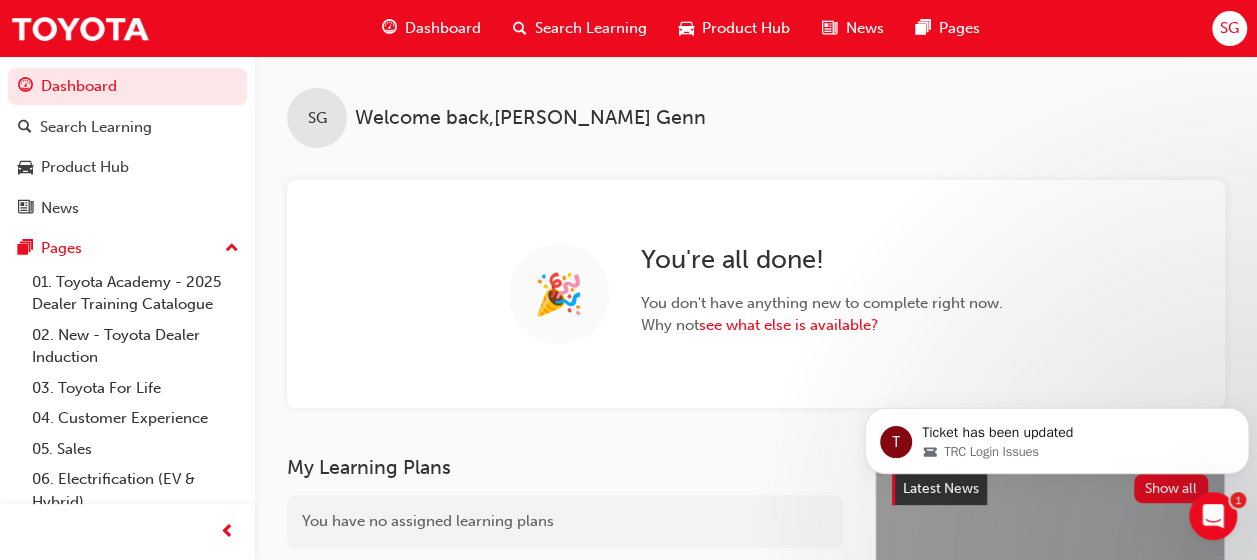 click on "SG Welcome back ,  Shane   Genn" at bounding box center [756, 102] 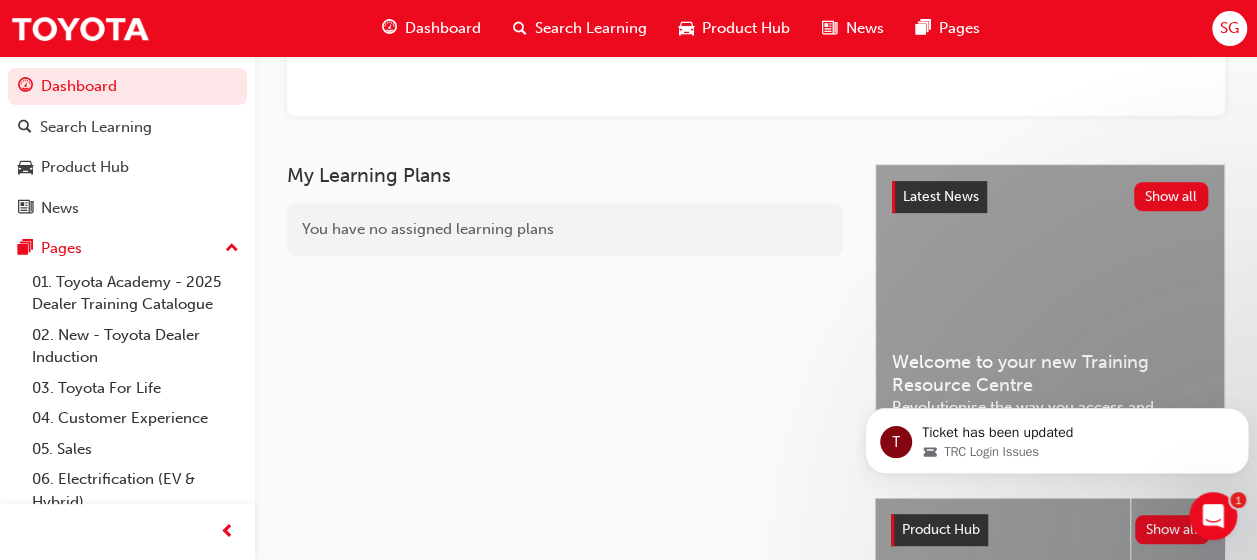 scroll, scrollTop: 300, scrollLeft: 0, axis: vertical 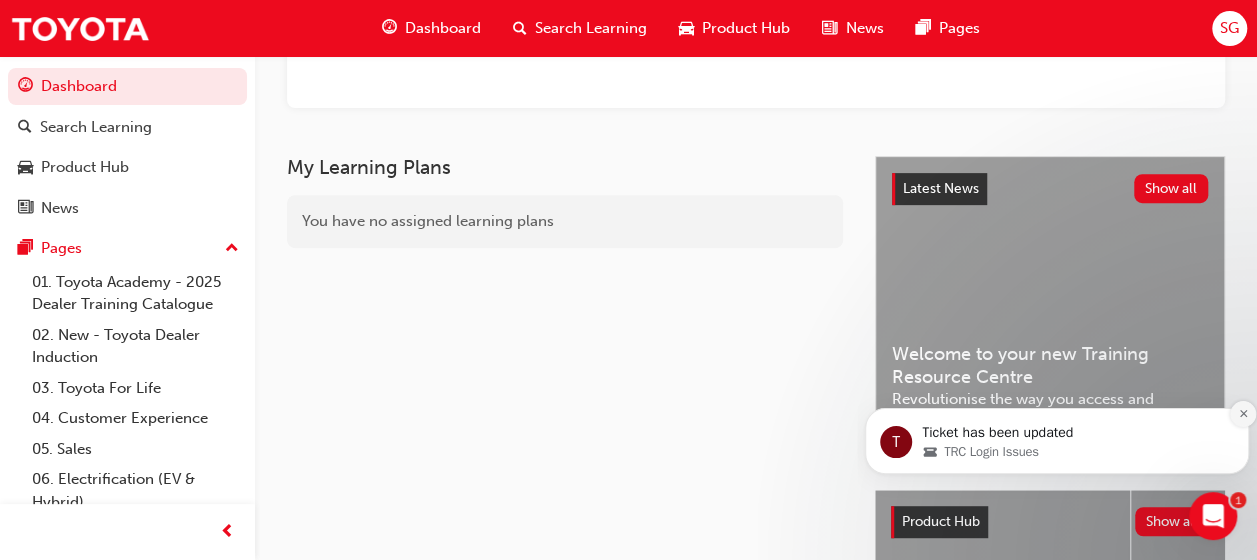 click at bounding box center [1243, 414] 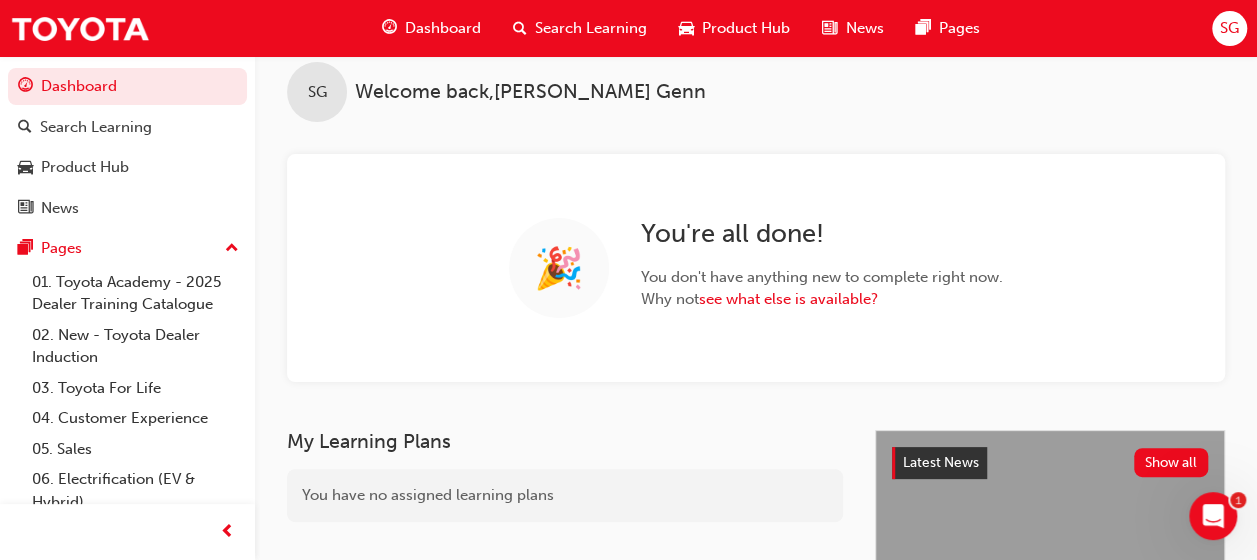 scroll, scrollTop: 0, scrollLeft: 0, axis: both 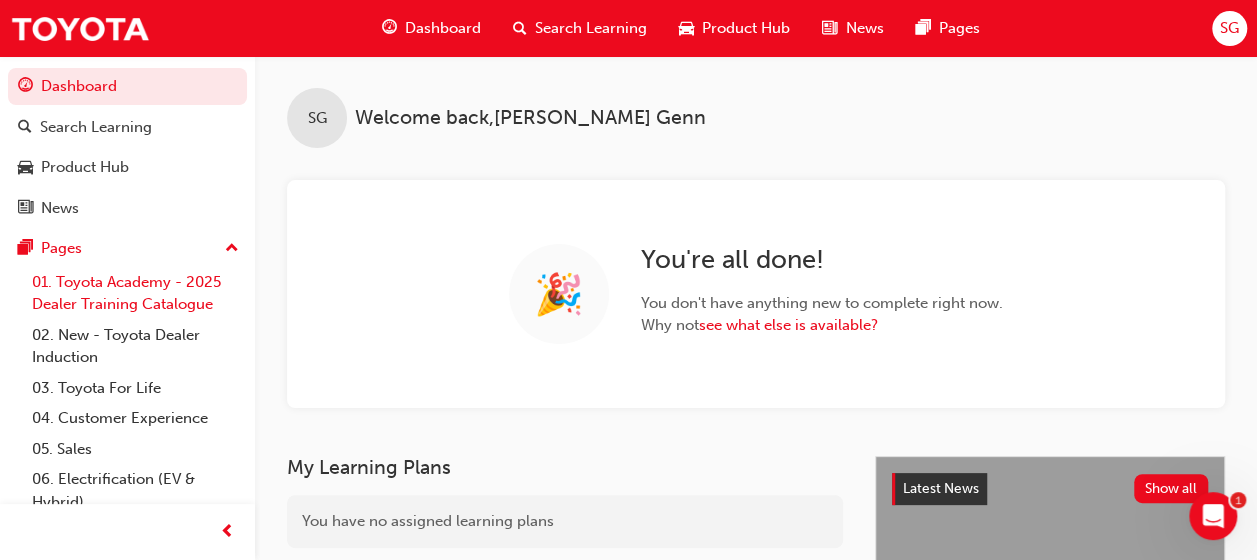 click on "01. Toyota Academy - 2025 Dealer Training Catalogue" at bounding box center [135, 293] 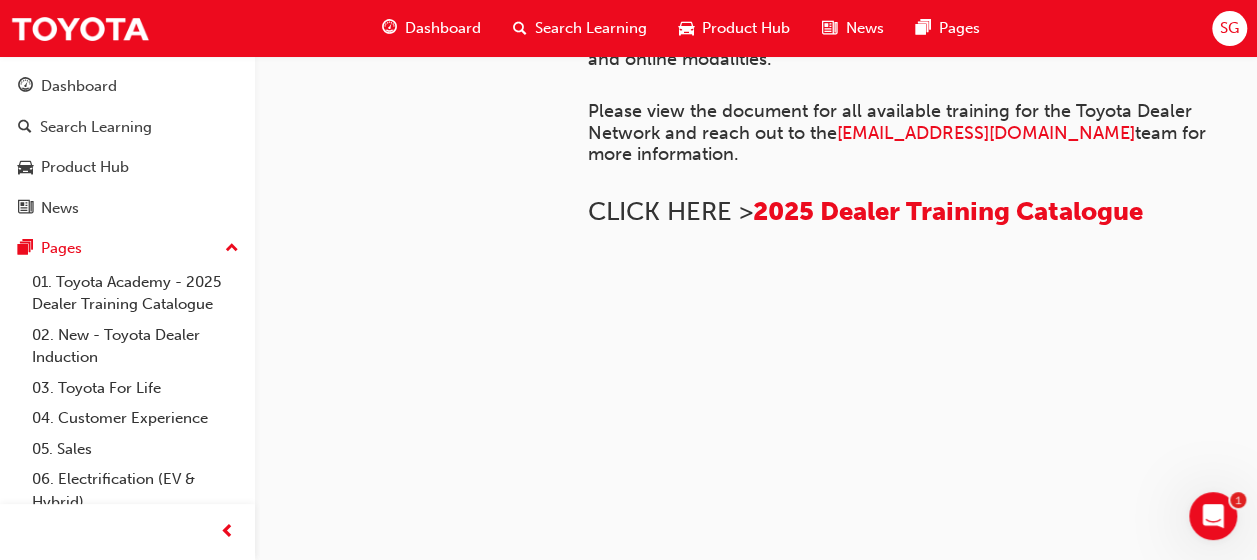 scroll, scrollTop: 810, scrollLeft: 0, axis: vertical 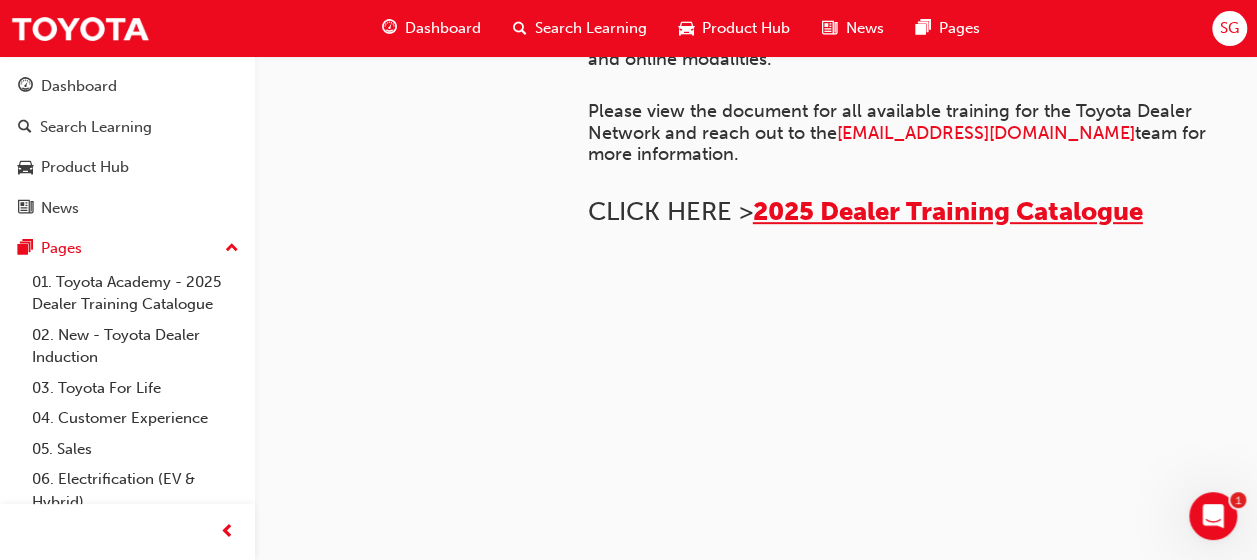 click on "2025 Dealer Training Catalogue" at bounding box center (948, 211) 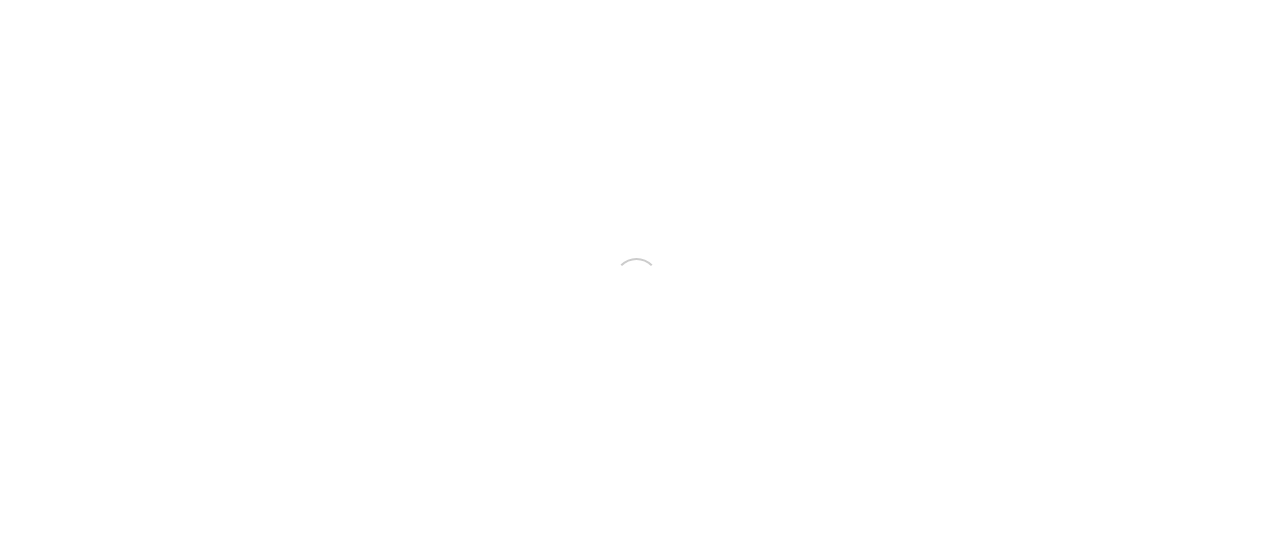 scroll, scrollTop: 0, scrollLeft: 0, axis: both 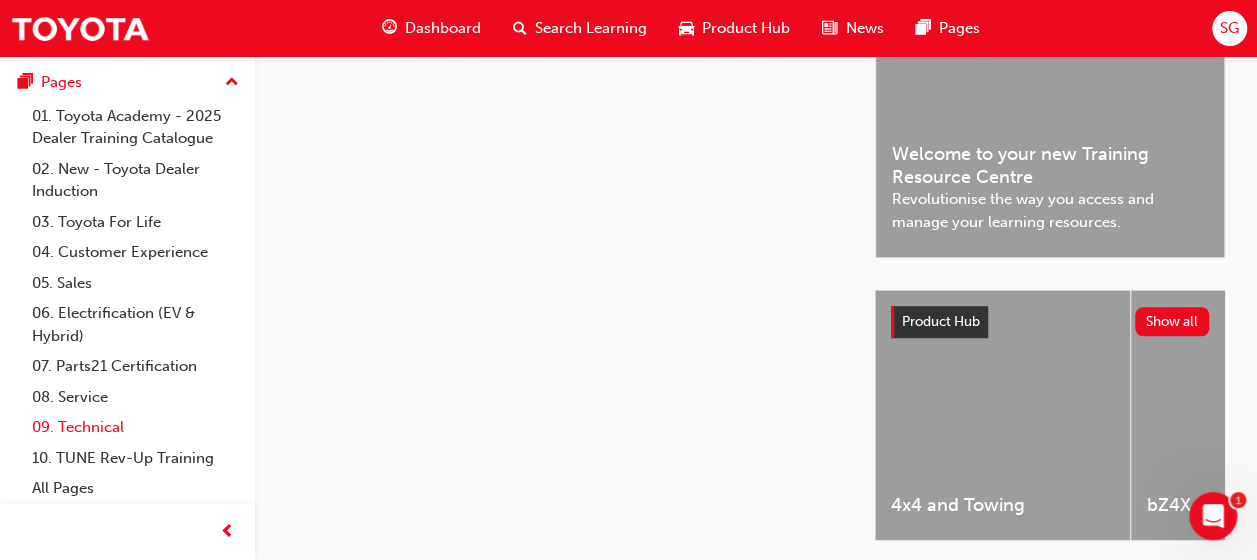 click on "09. Technical" at bounding box center (135, 427) 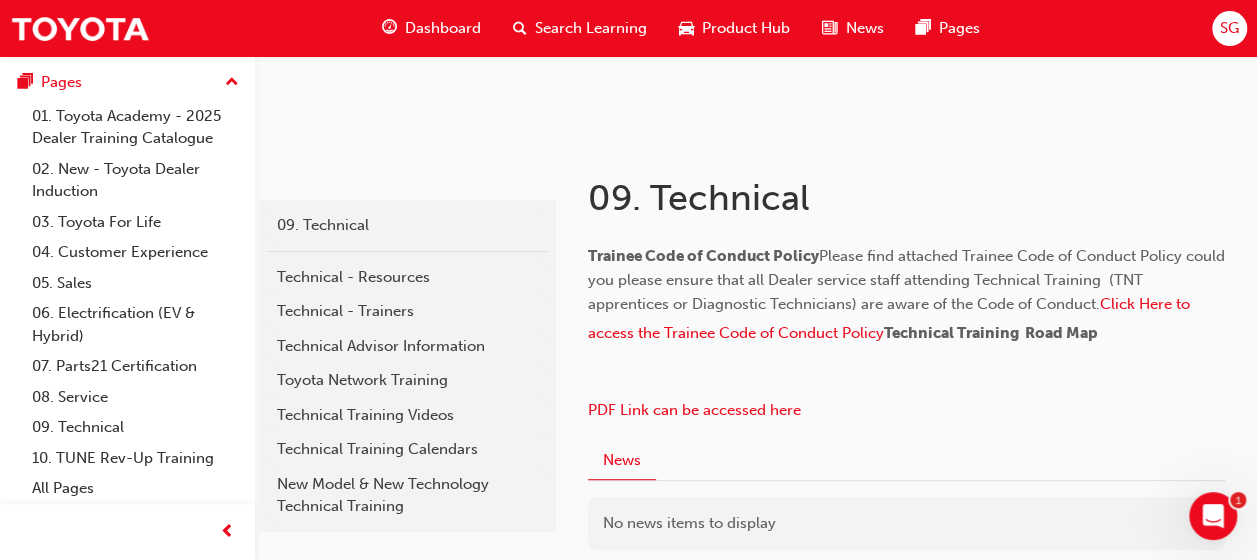 scroll, scrollTop: 255, scrollLeft: 0, axis: vertical 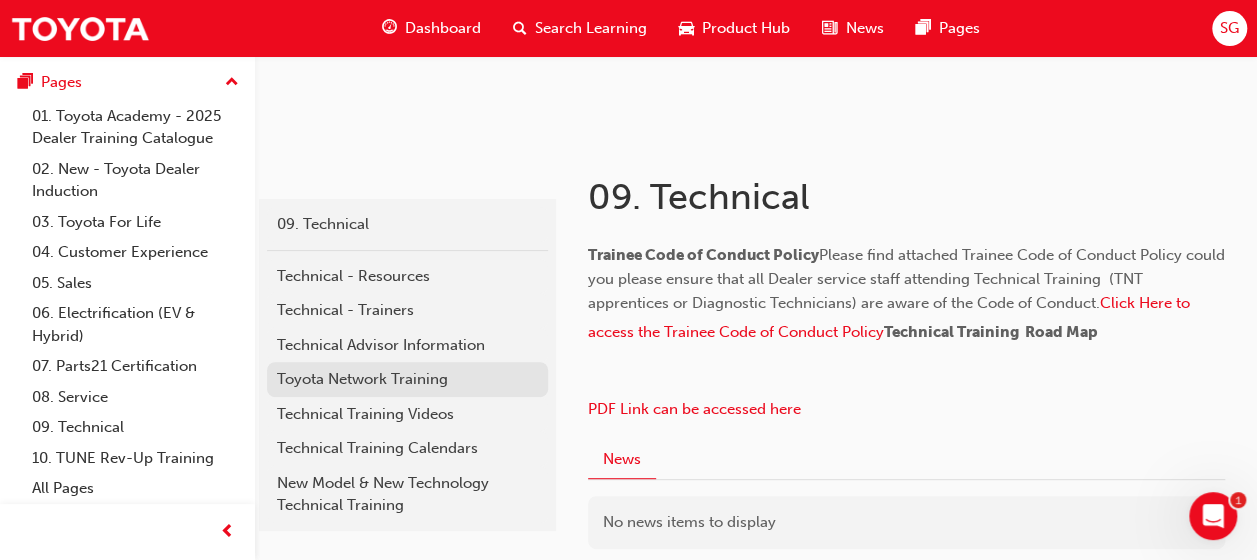 click on "Toyota Network Training" at bounding box center [407, 379] 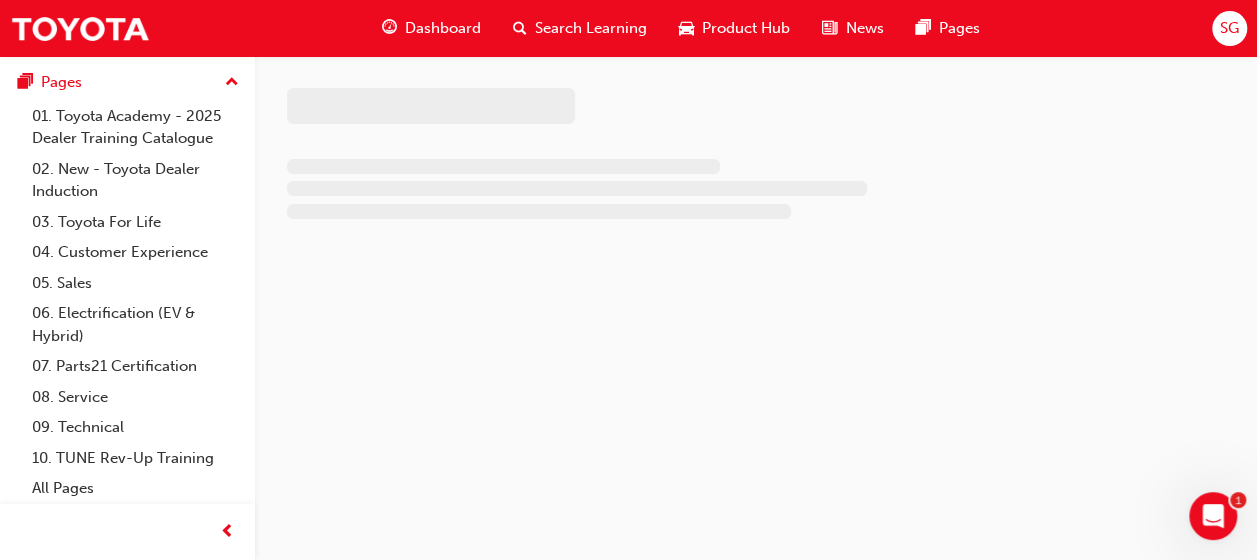 scroll, scrollTop: 0, scrollLeft: 0, axis: both 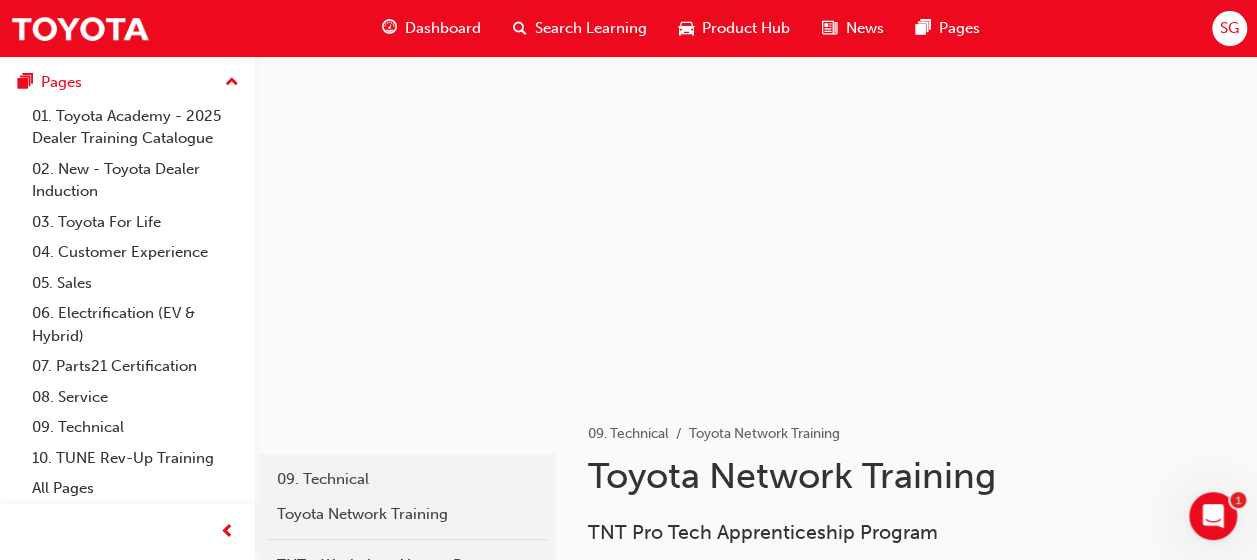 click at bounding box center [232, 83] 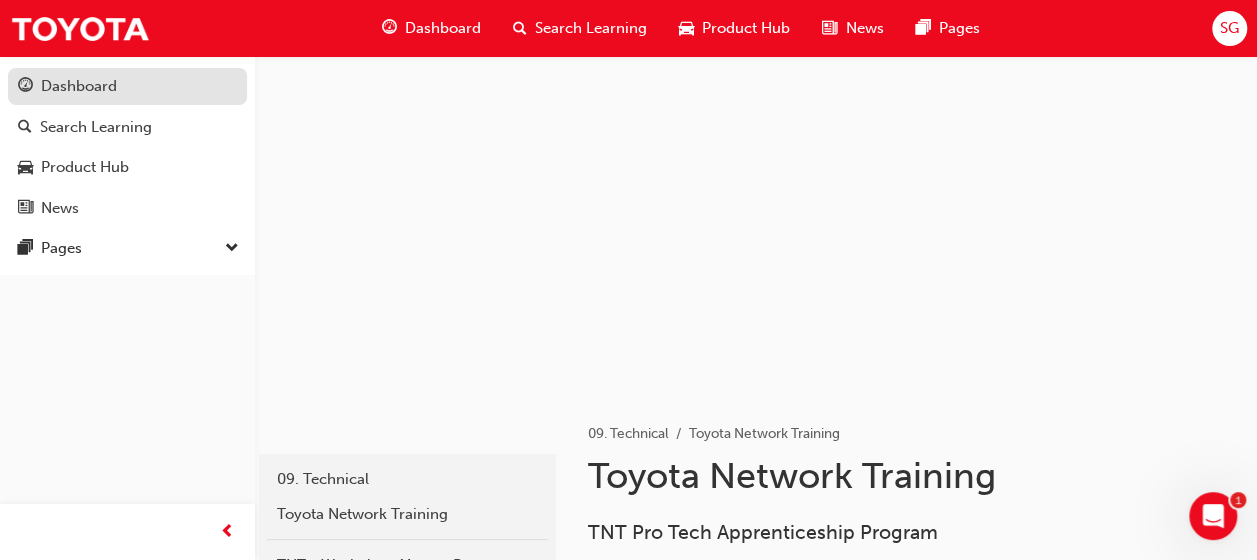 click on "Dashboard" at bounding box center [79, 86] 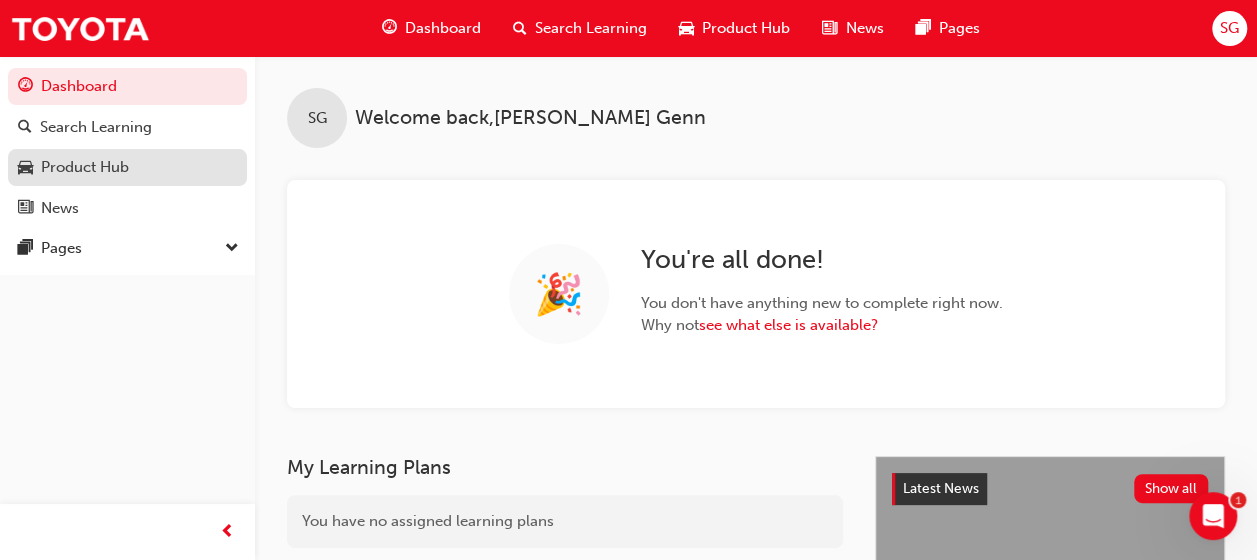 scroll, scrollTop: 0, scrollLeft: 0, axis: both 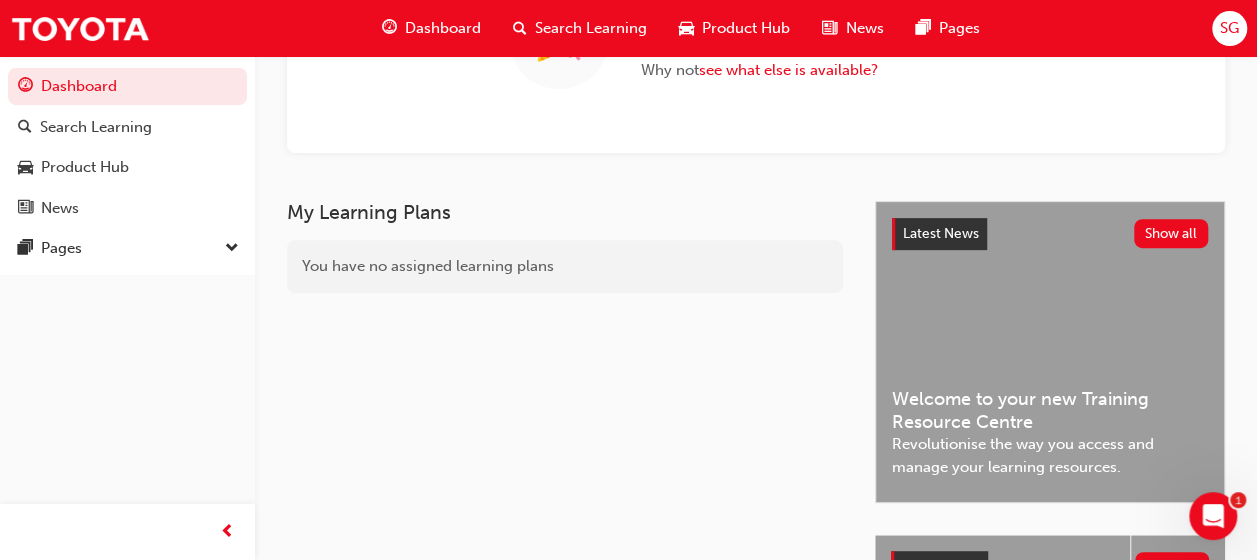 drag, startPoint x: 352, startPoint y: 123, endPoint x: 923, endPoint y: 118, distance: 571.0219 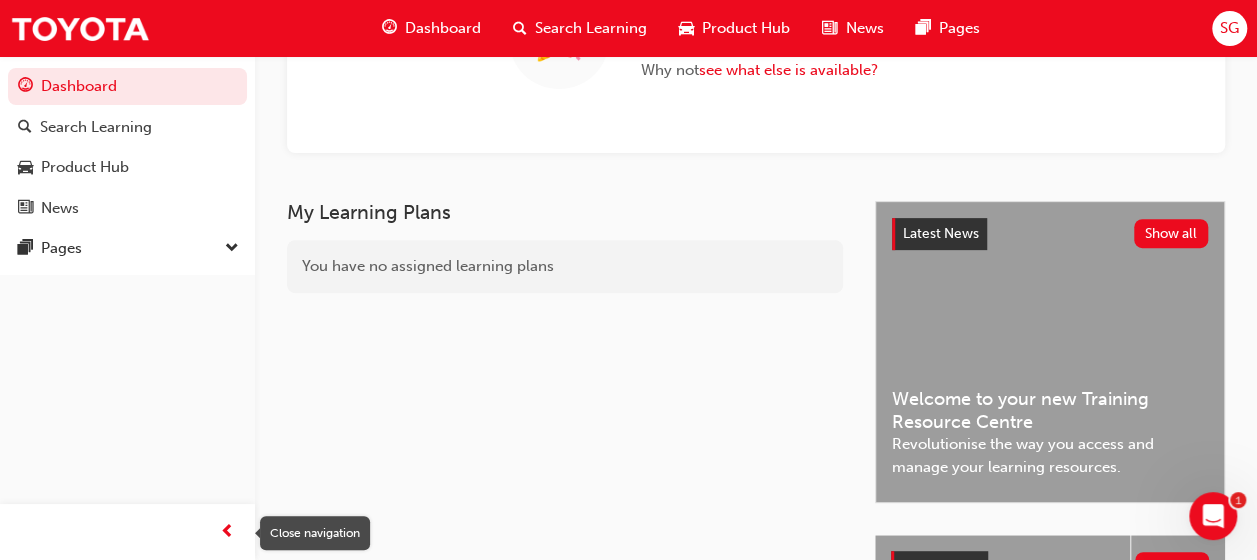click at bounding box center (227, 532) 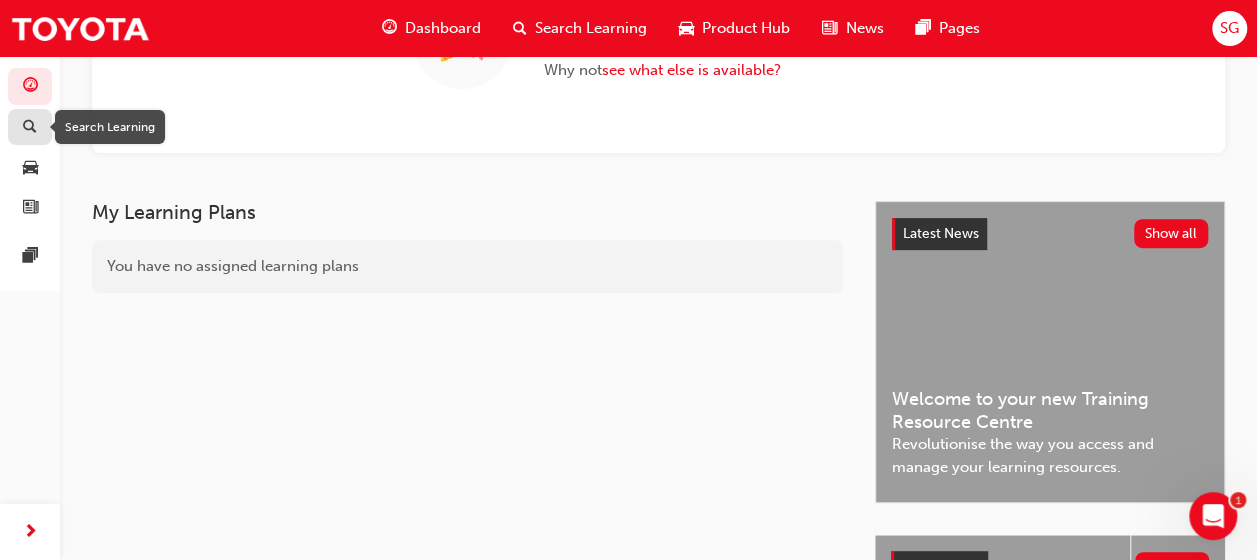 click at bounding box center (30, 128) 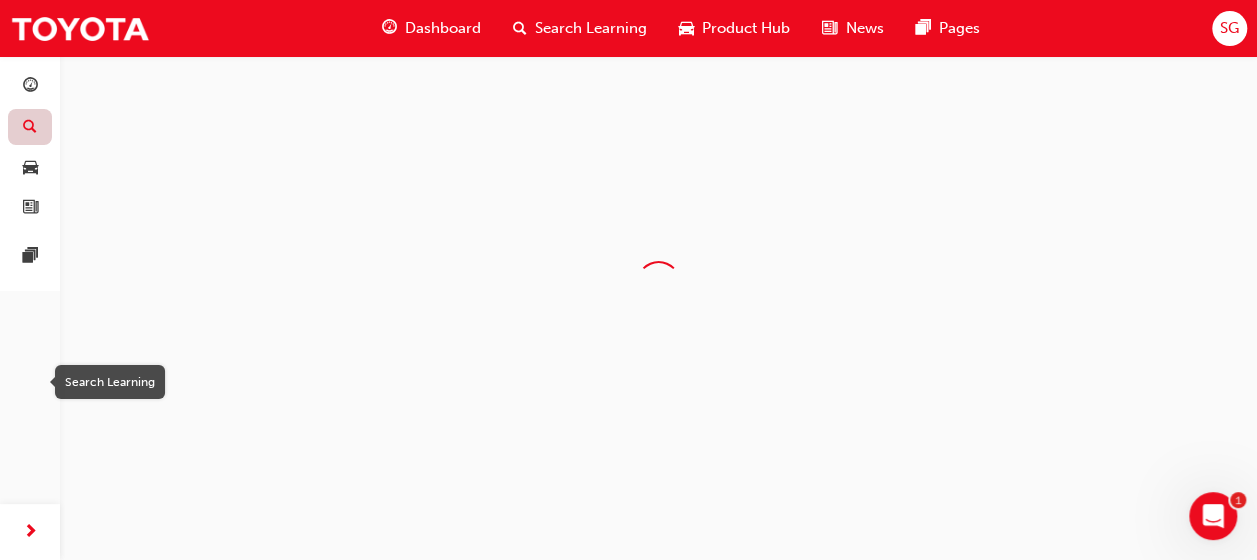 scroll, scrollTop: 0, scrollLeft: 0, axis: both 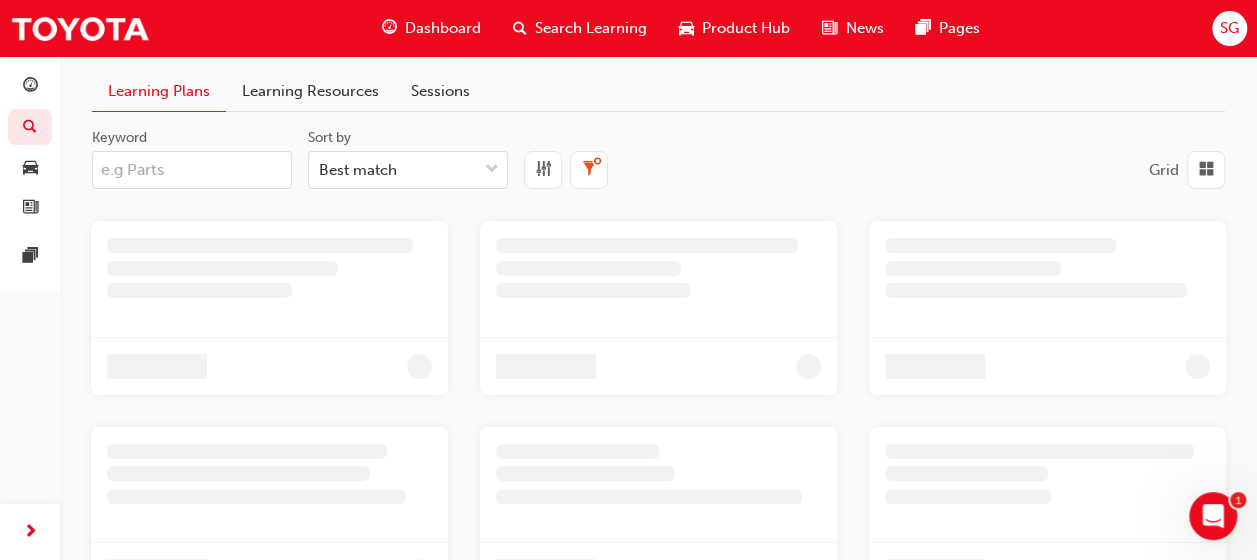 click on "Keyword" at bounding box center [192, 170] 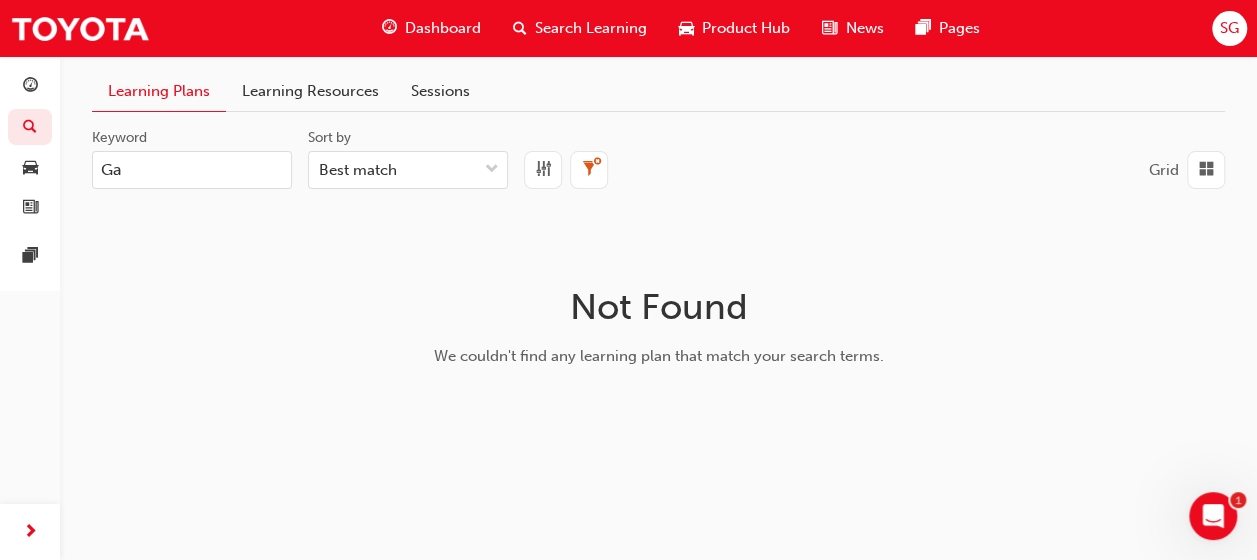 type on "G" 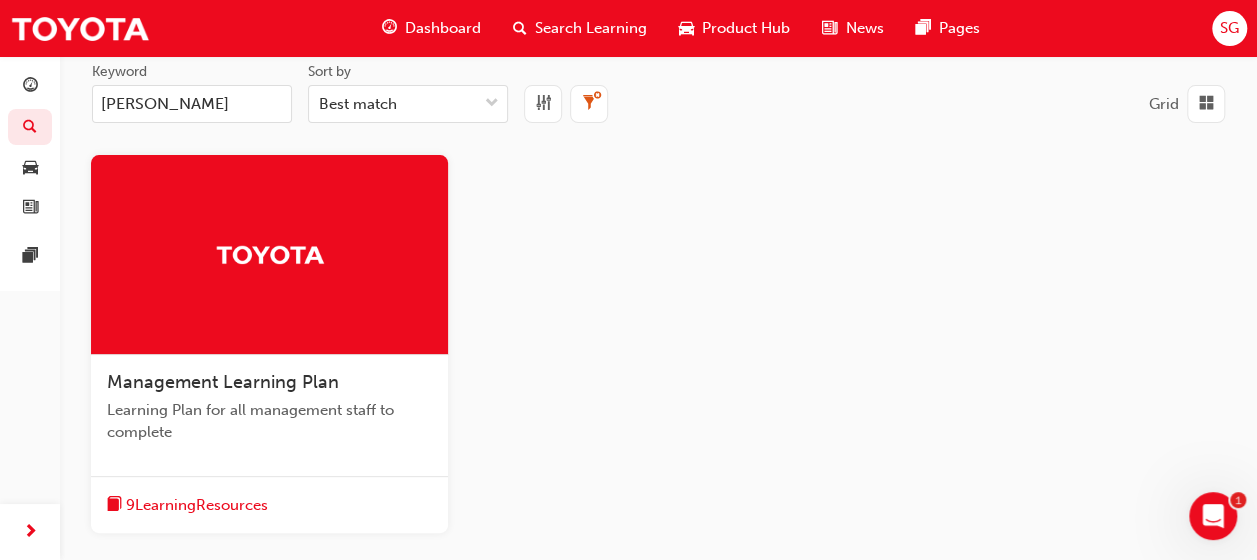 scroll, scrollTop: 200, scrollLeft: 0, axis: vertical 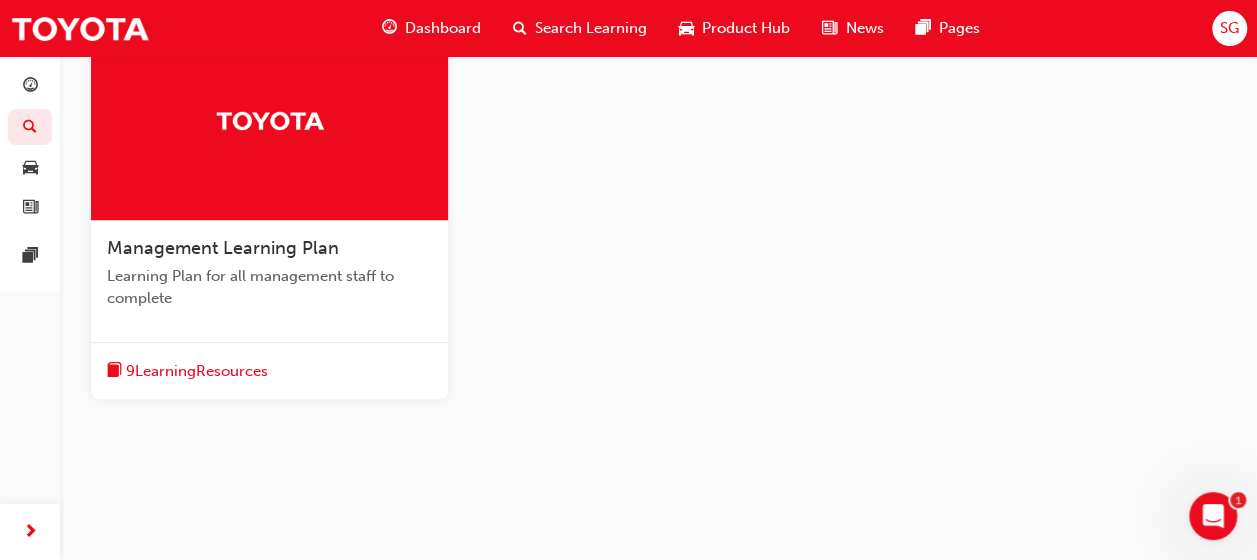 type on "[PERSON_NAME]" 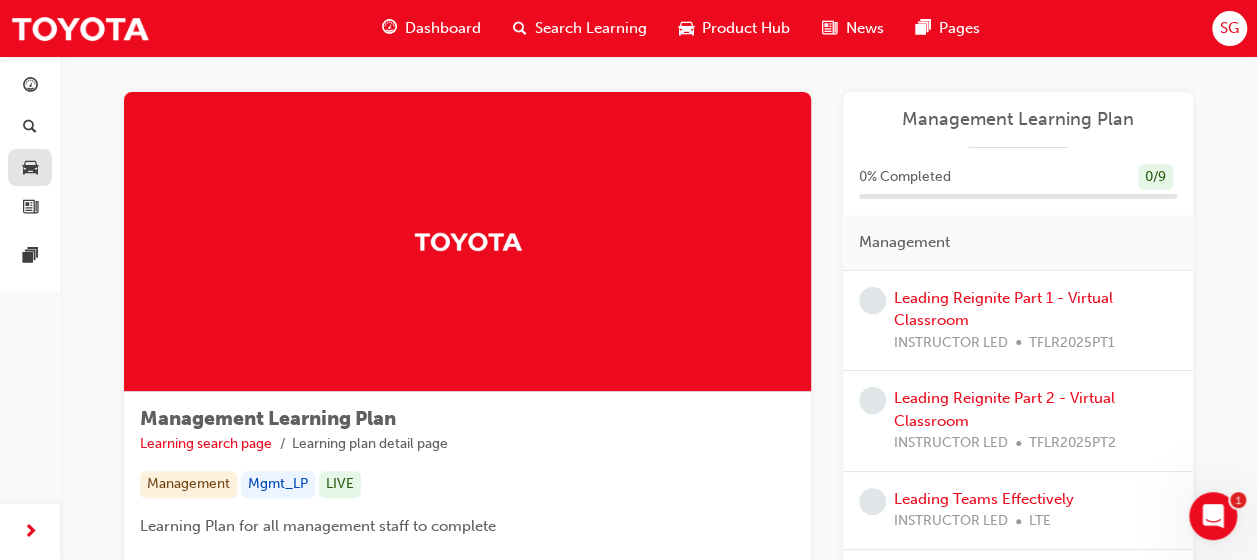scroll, scrollTop: 0, scrollLeft: 0, axis: both 